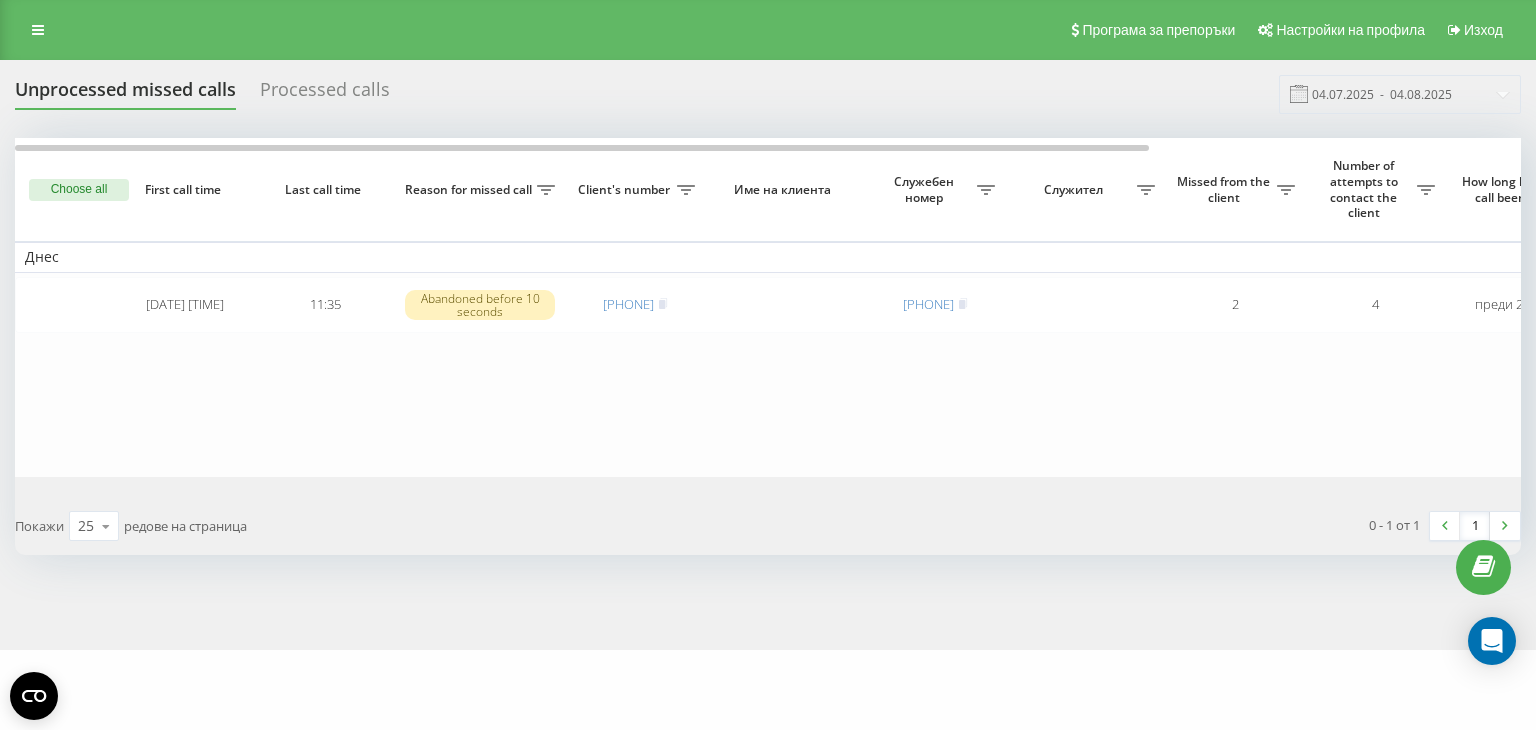 scroll, scrollTop: 0, scrollLeft: 0, axis: both 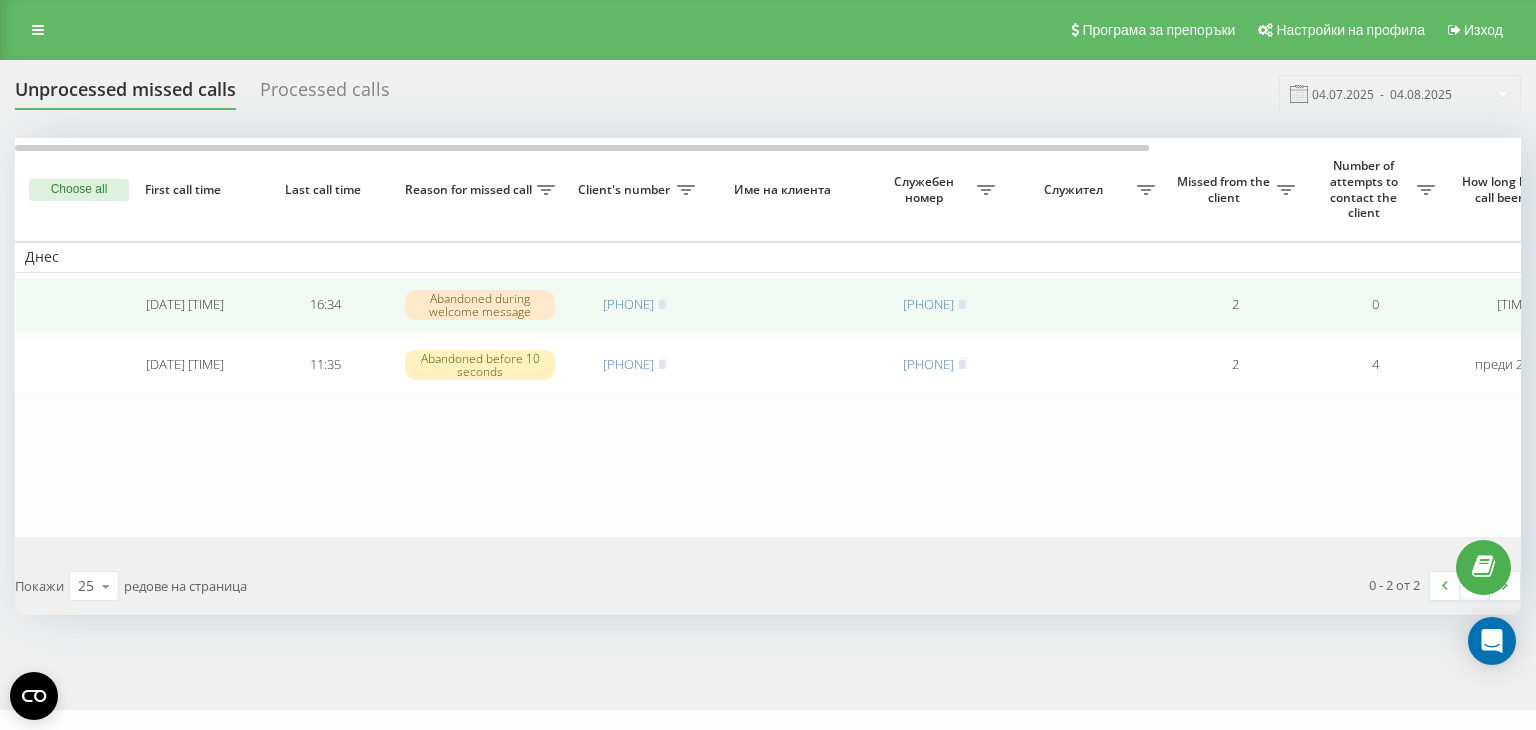 click on "[PHONE]" at bounding box center (635, 304) 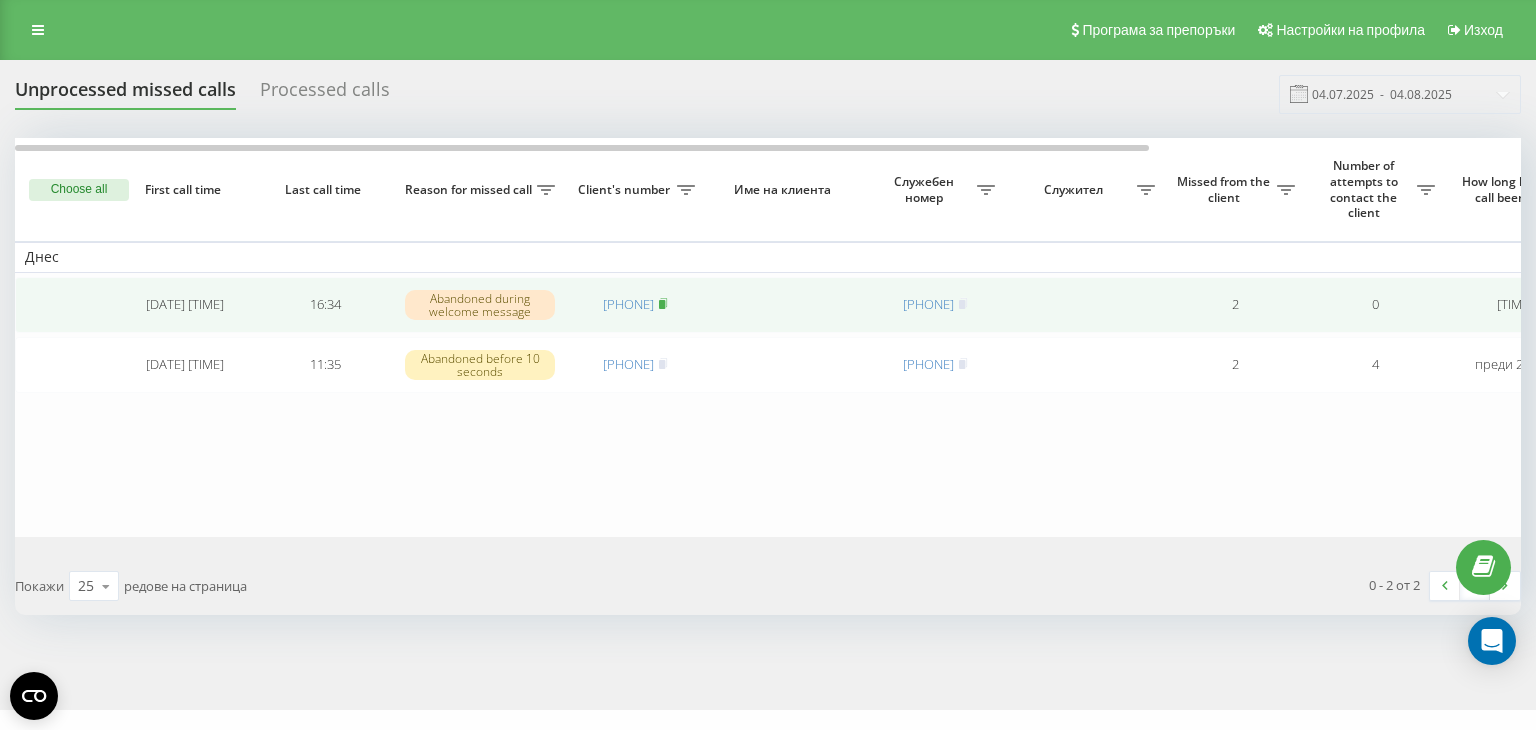 click 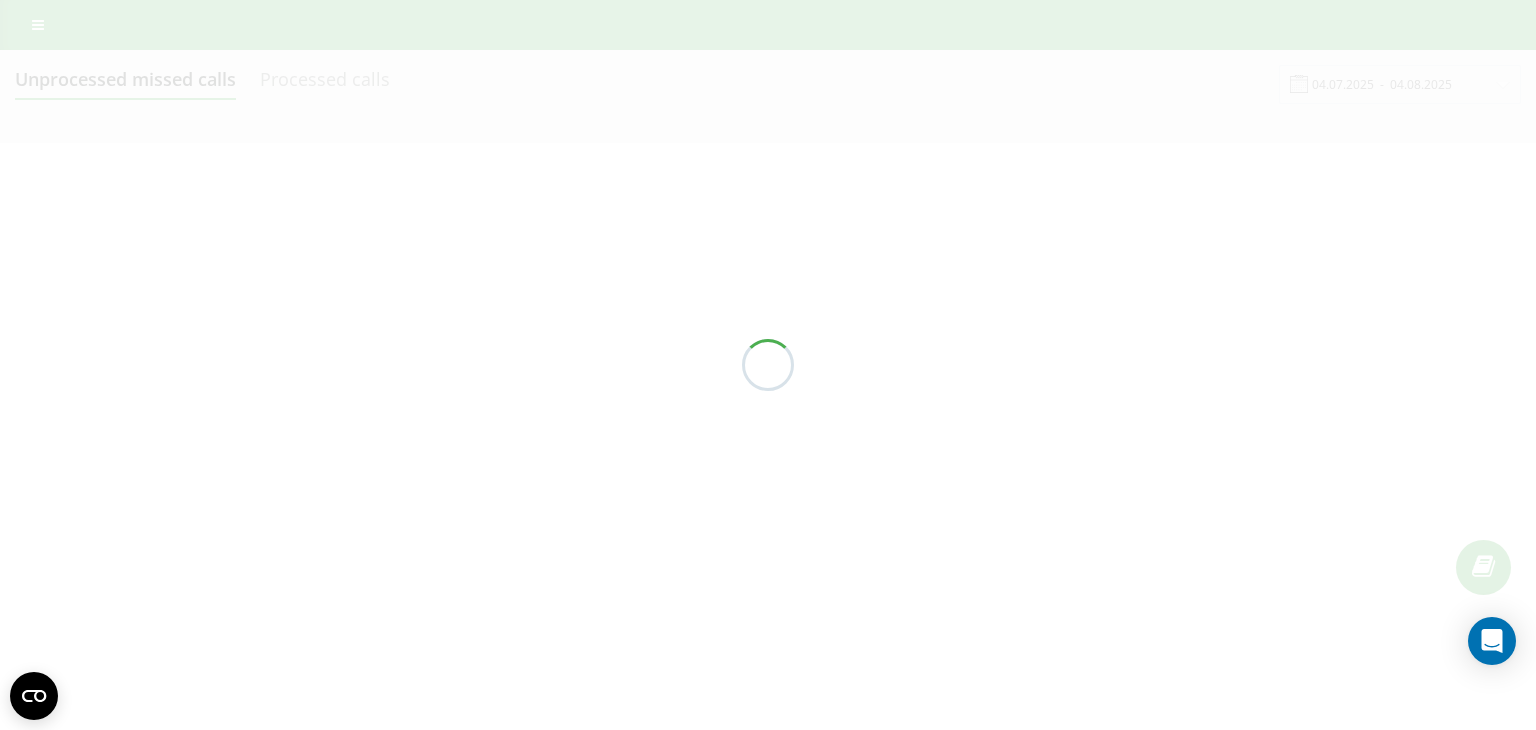 scroll, scrollTop: 0, scrollLeft: 0, axis: both 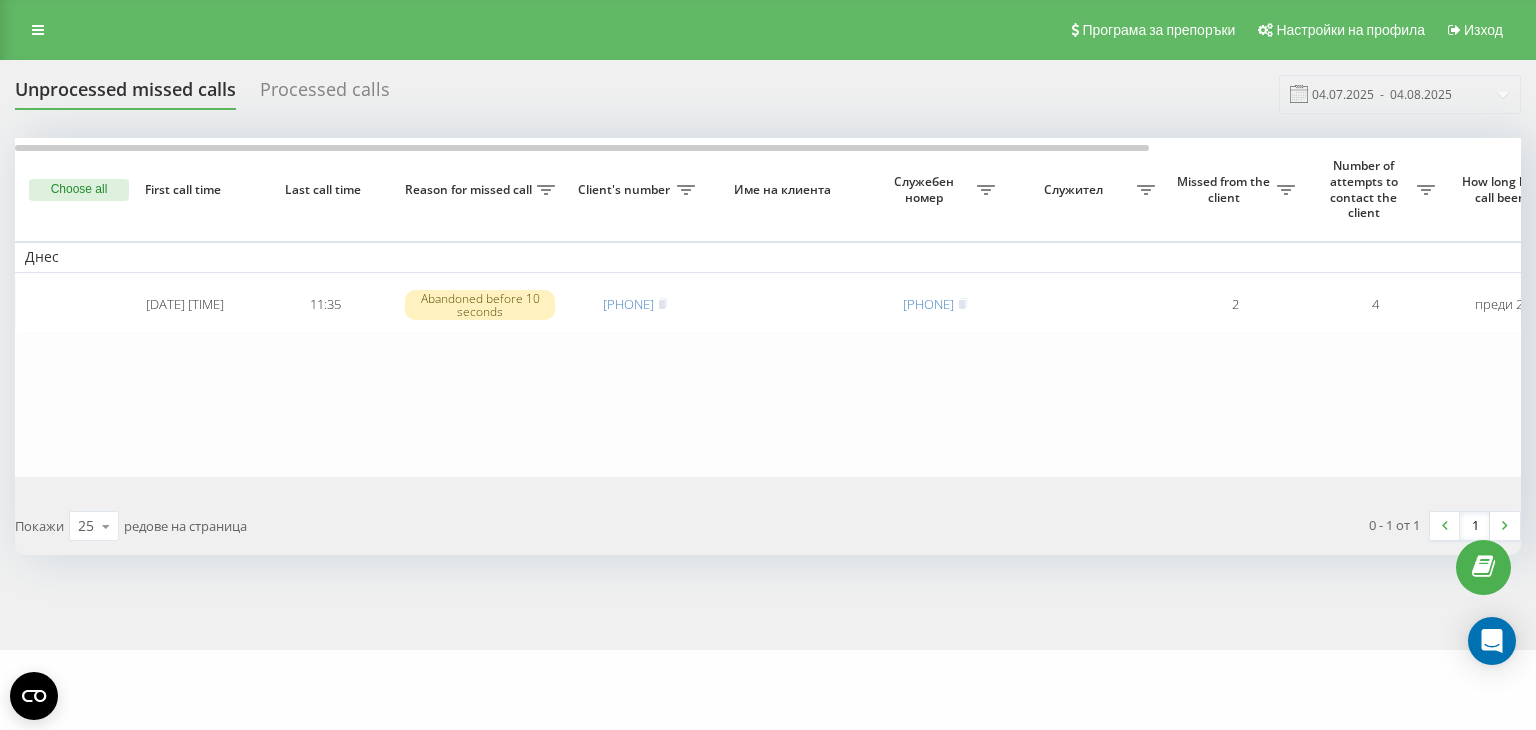 click on "Processed calls" at bounding box center (325, 94) 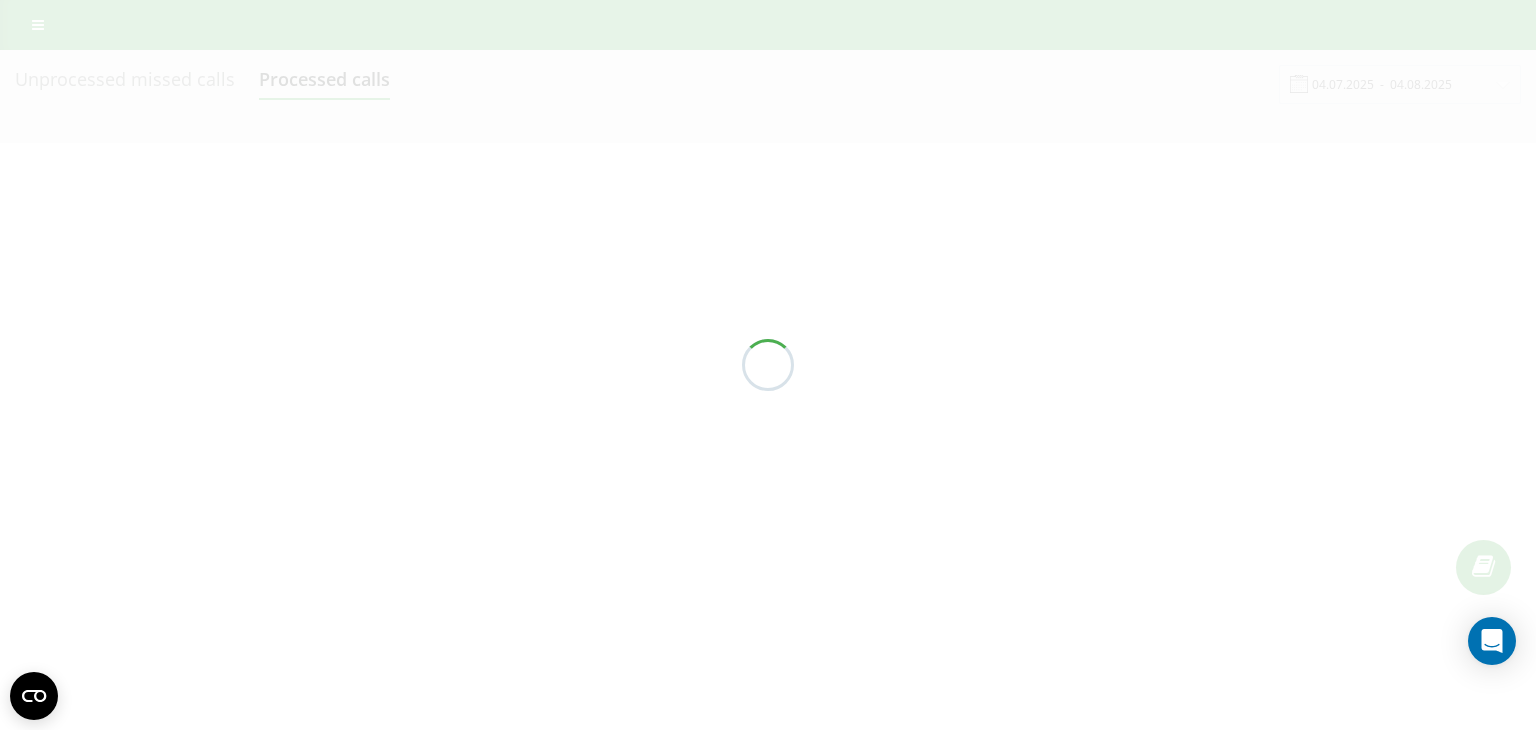 scroll, scrollTop: 0, scrollLeft: 0, axis: both 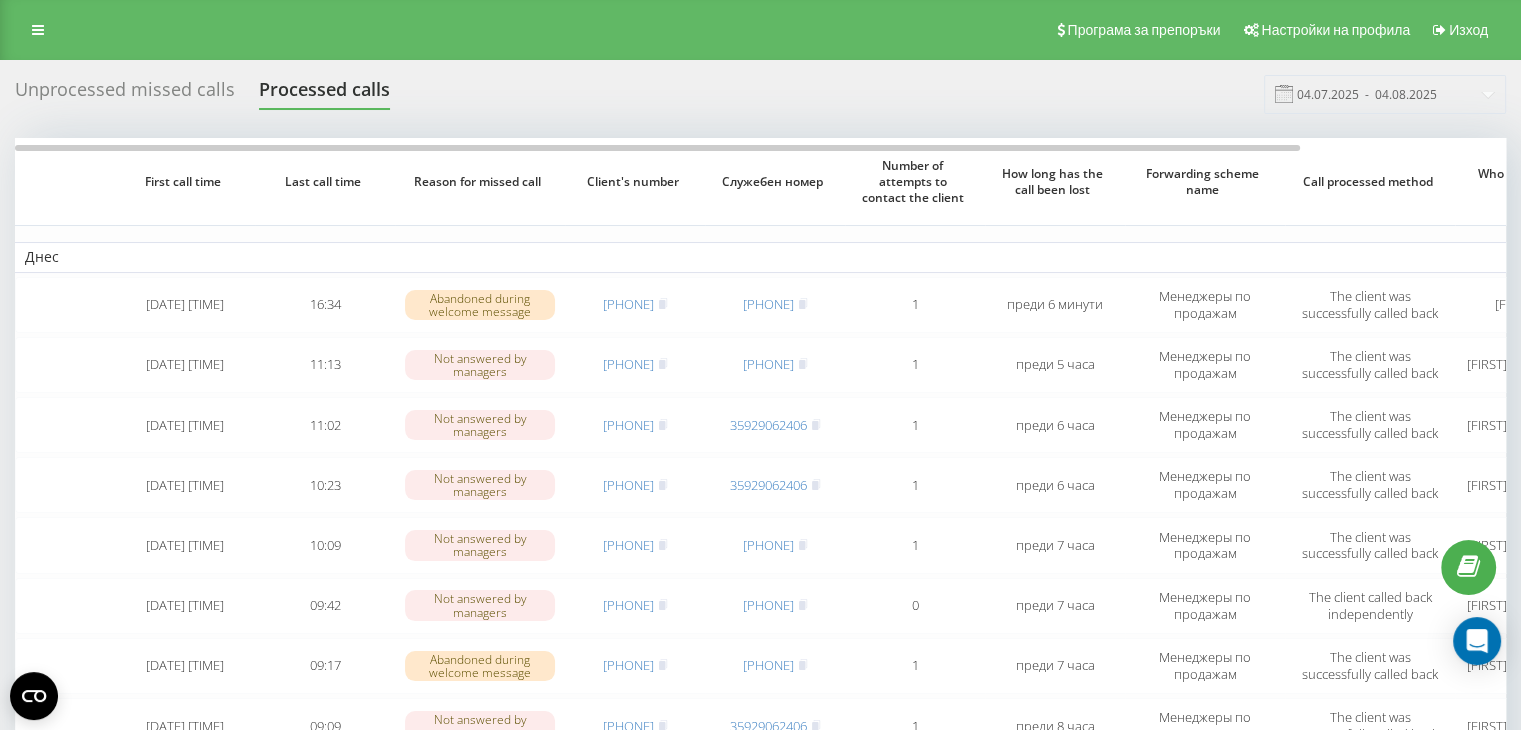 click on "Unprocessed missed calls" at bounding box center (125, 94) 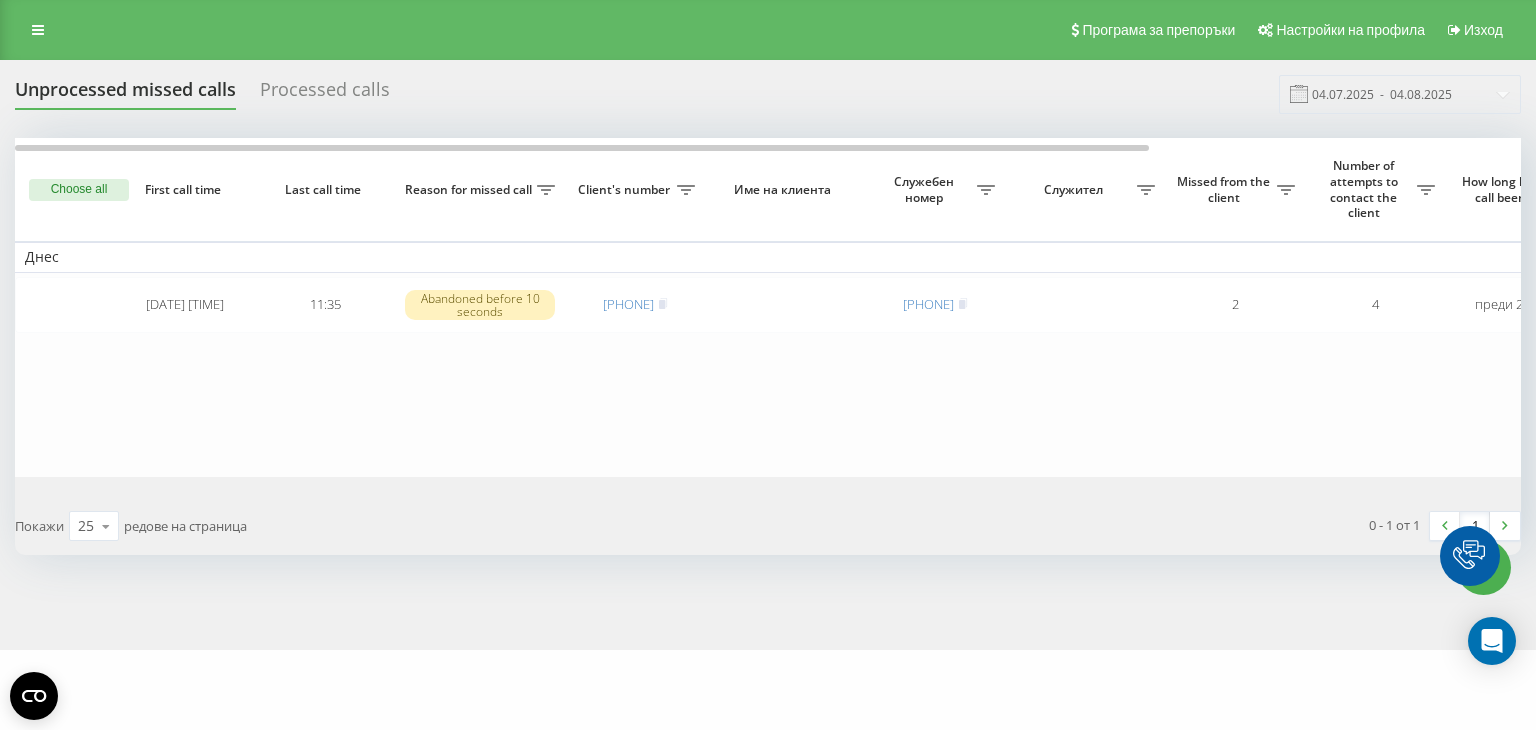 scroll, scrollTop: 0, scrollLeft: 0, axis: both 